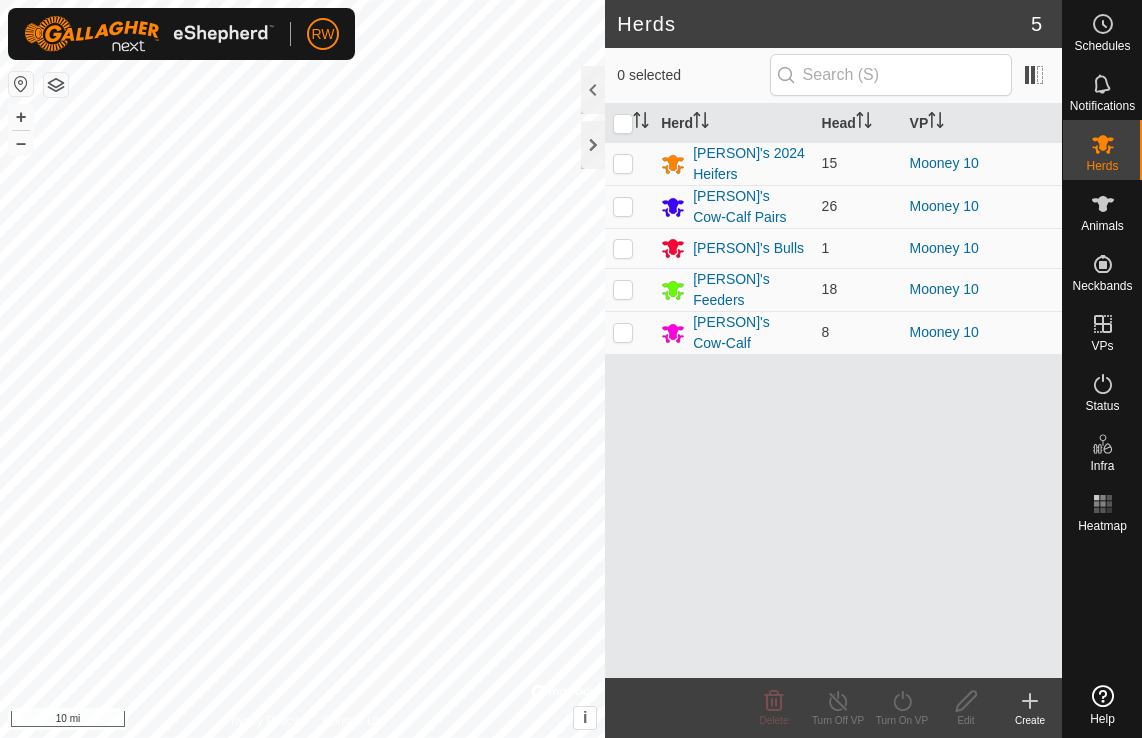 scroll, scrollTop: 0, scrollLeft: 0, axis: both 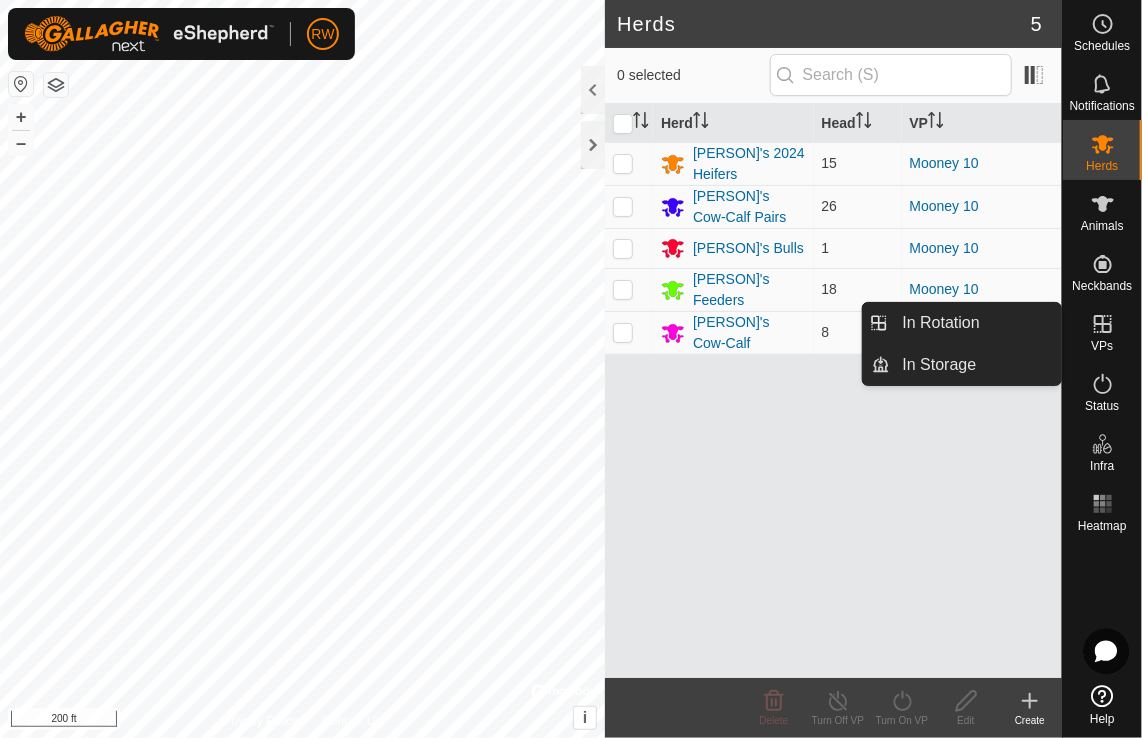 click 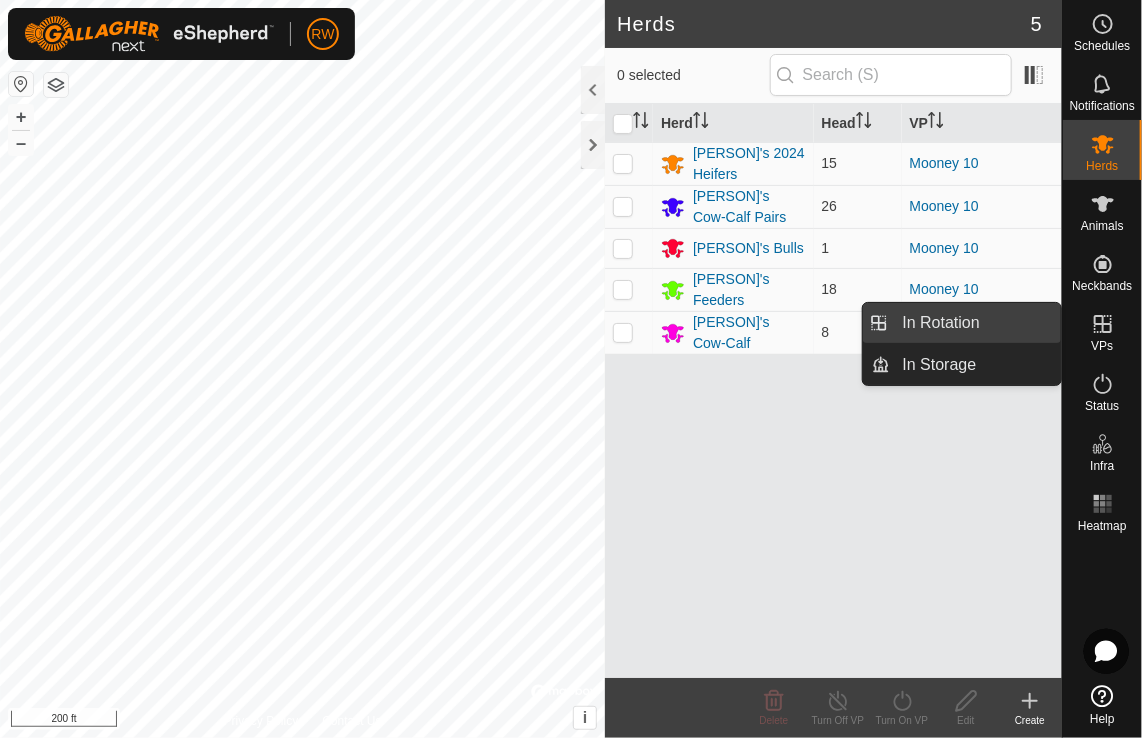 click on "In Rotation" at bounding box center (976, 323) 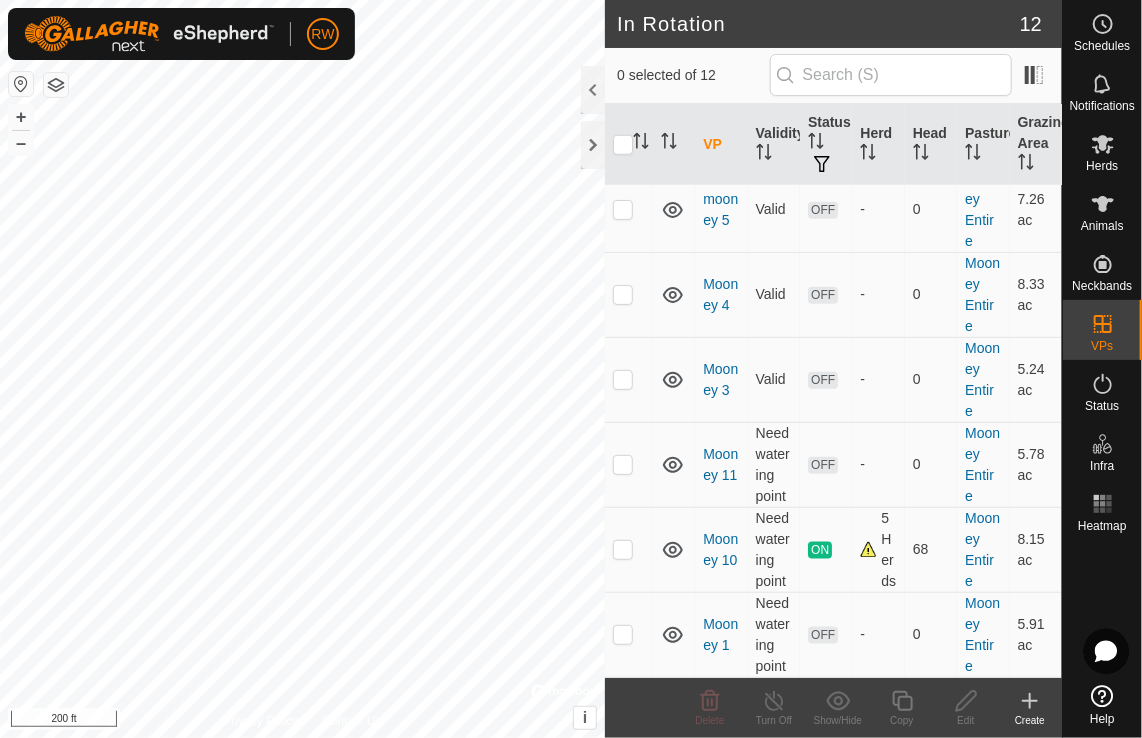 scroll, scrollTop: 667, scrollLeft: 0, axis: vertical 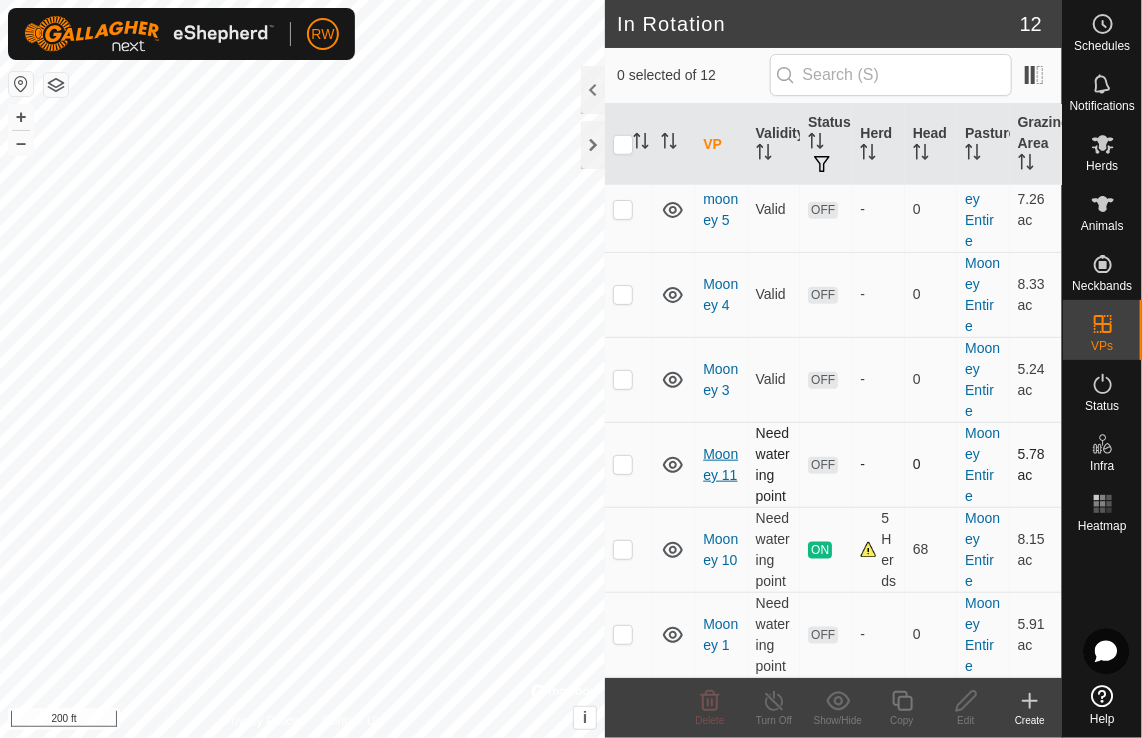 click on "Mooney 11" at bounding box center (720, 464) 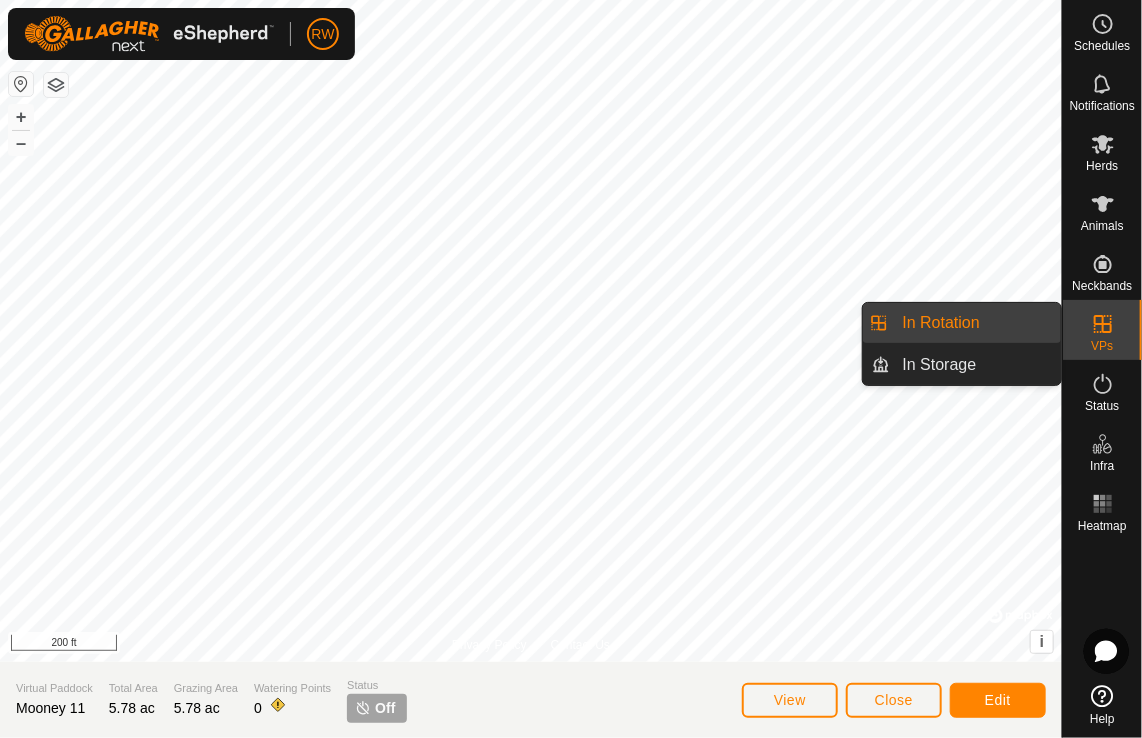 drag, startPoint x: 1048, startPoint y: 322, endPoint x: 968, endPoint y: 323, distance: 80.00625 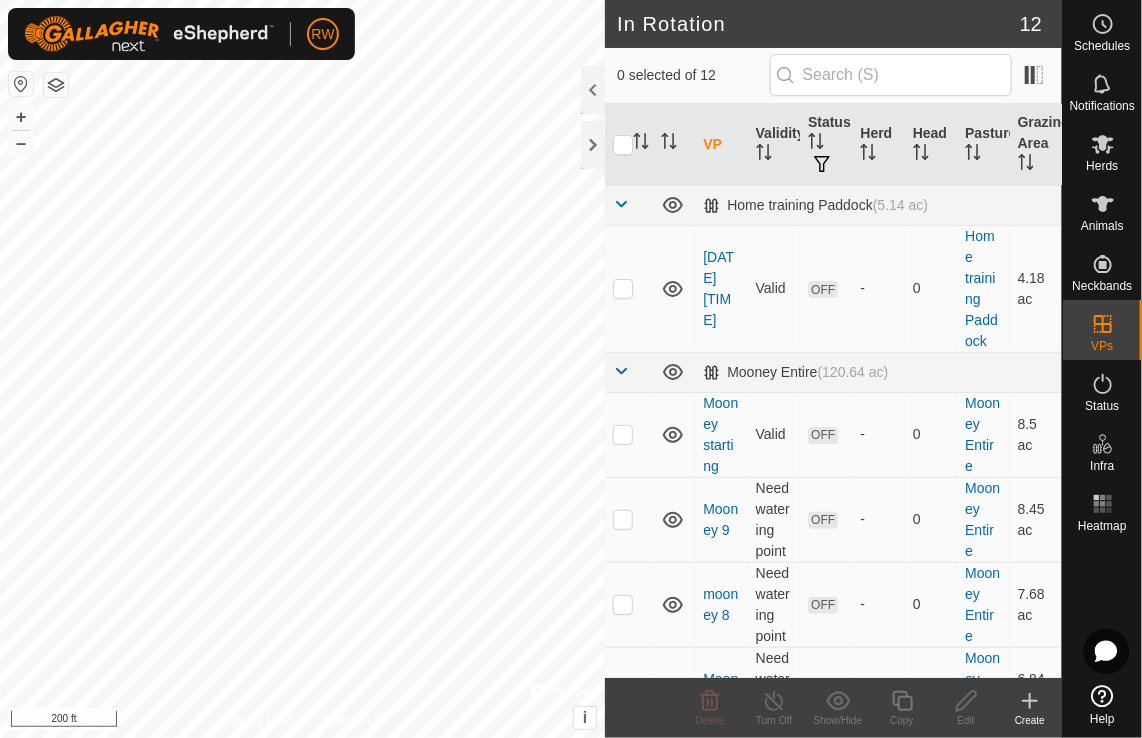click 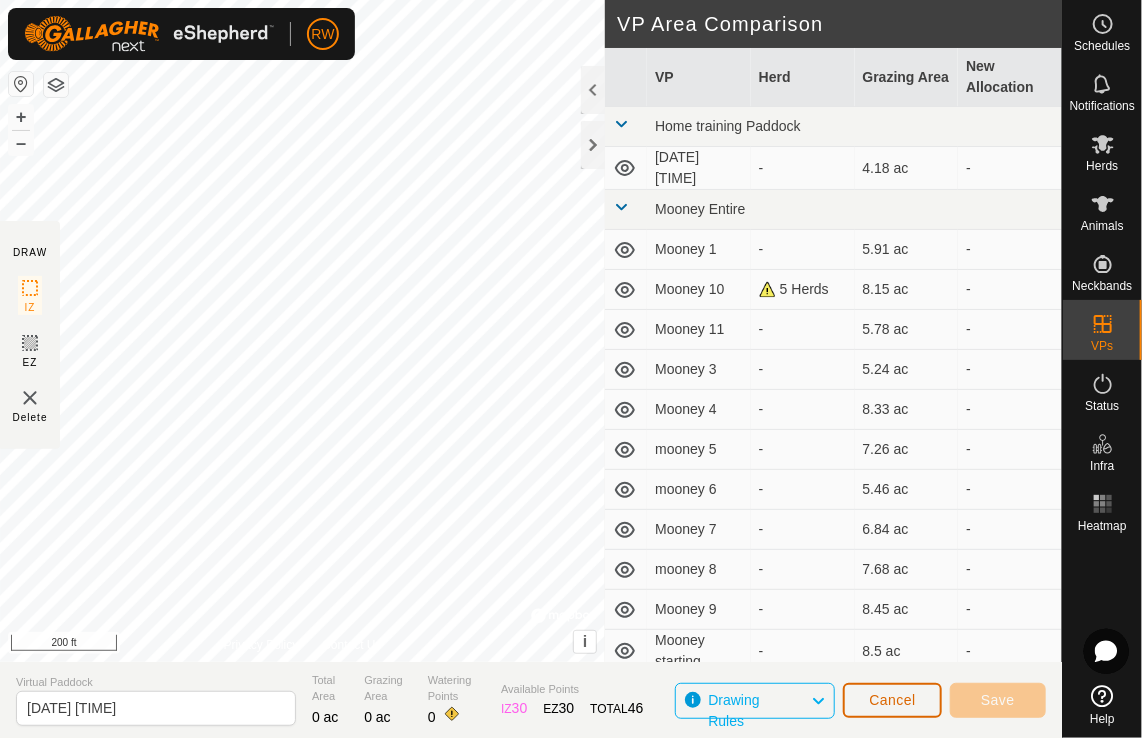 click on "Cancel" 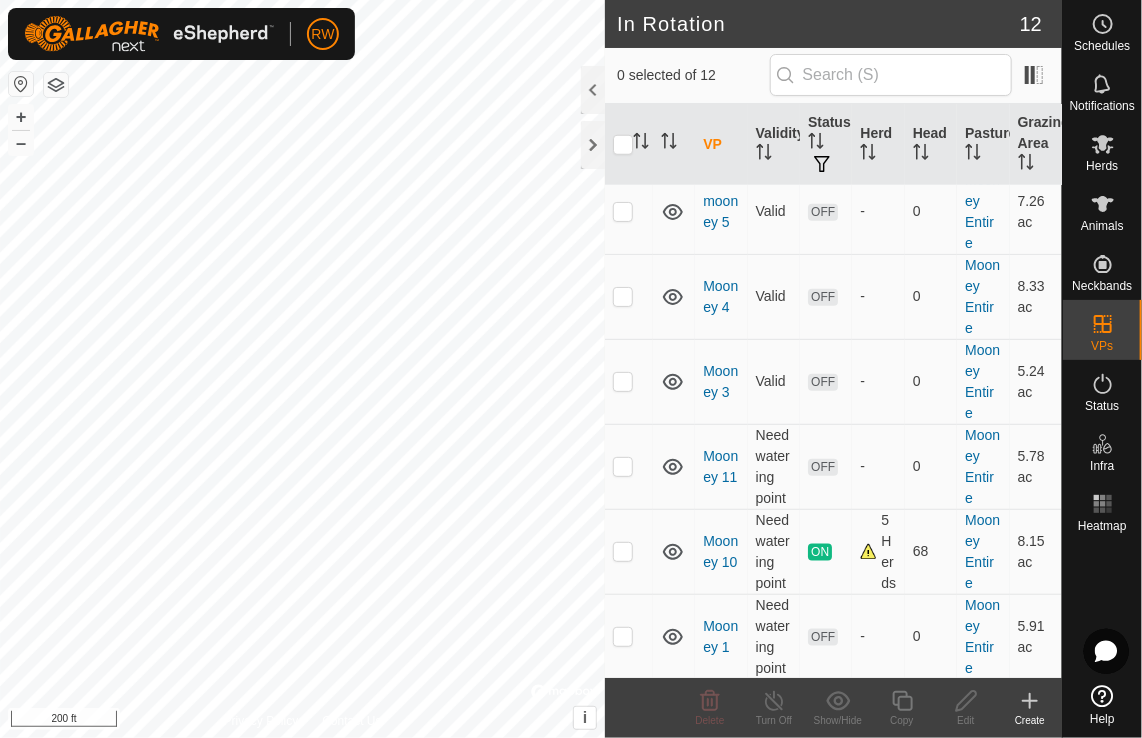 scroll, scrollTop: 667, scrollLeft: 0, axis: vertical 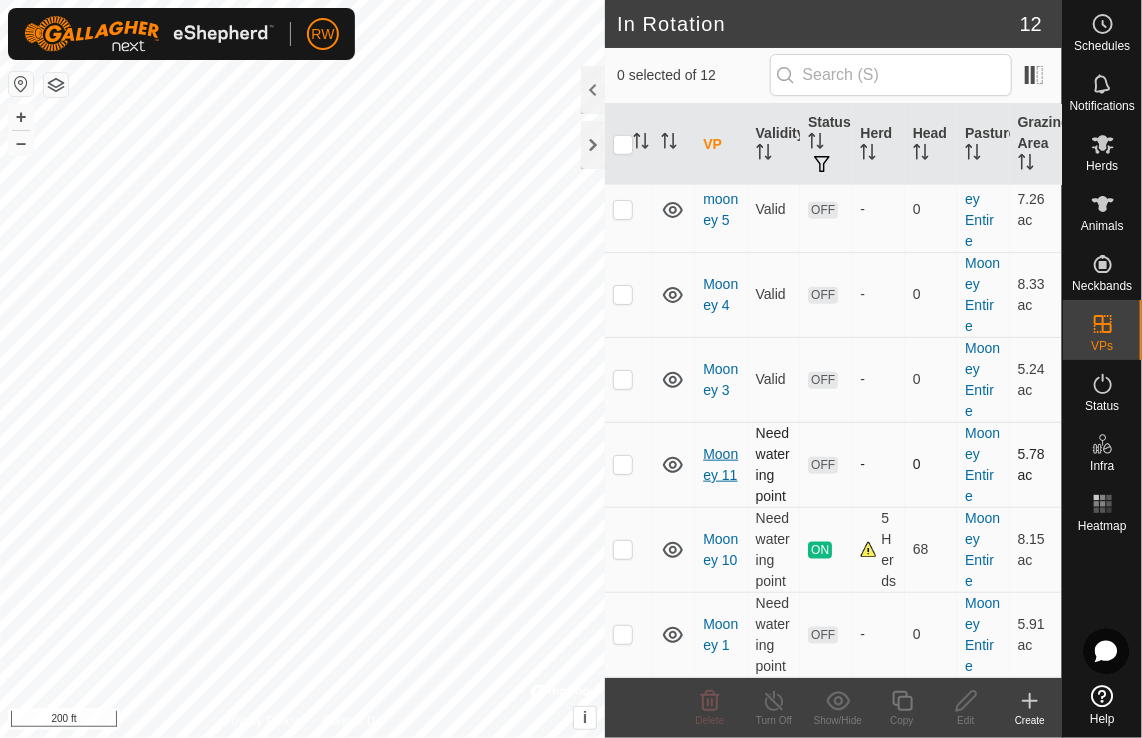 click on "Mooney 11" at bounding box center (720, 464) 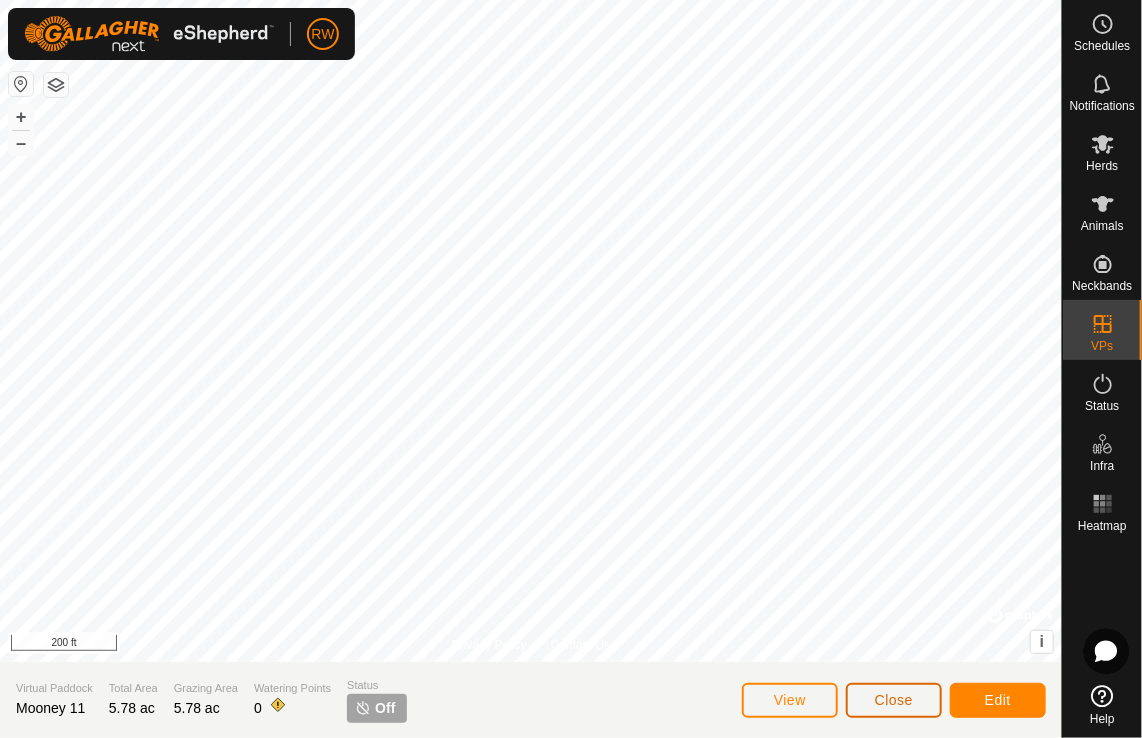 click on "Close" 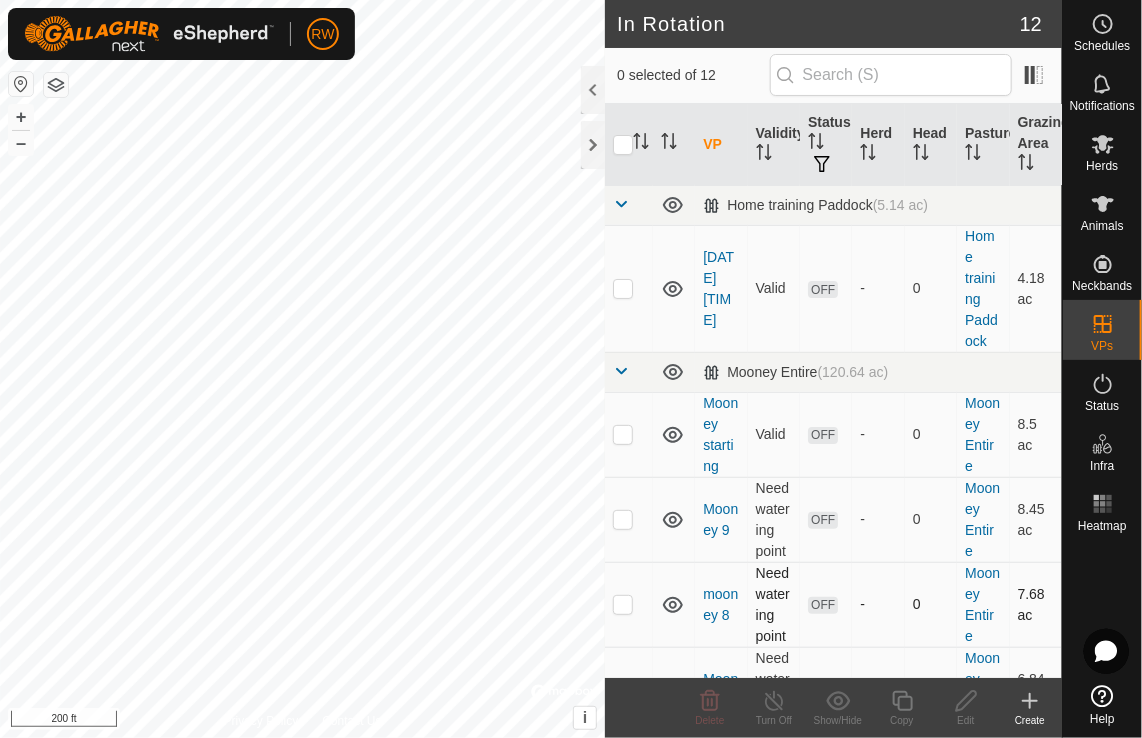 checkbox on "true" 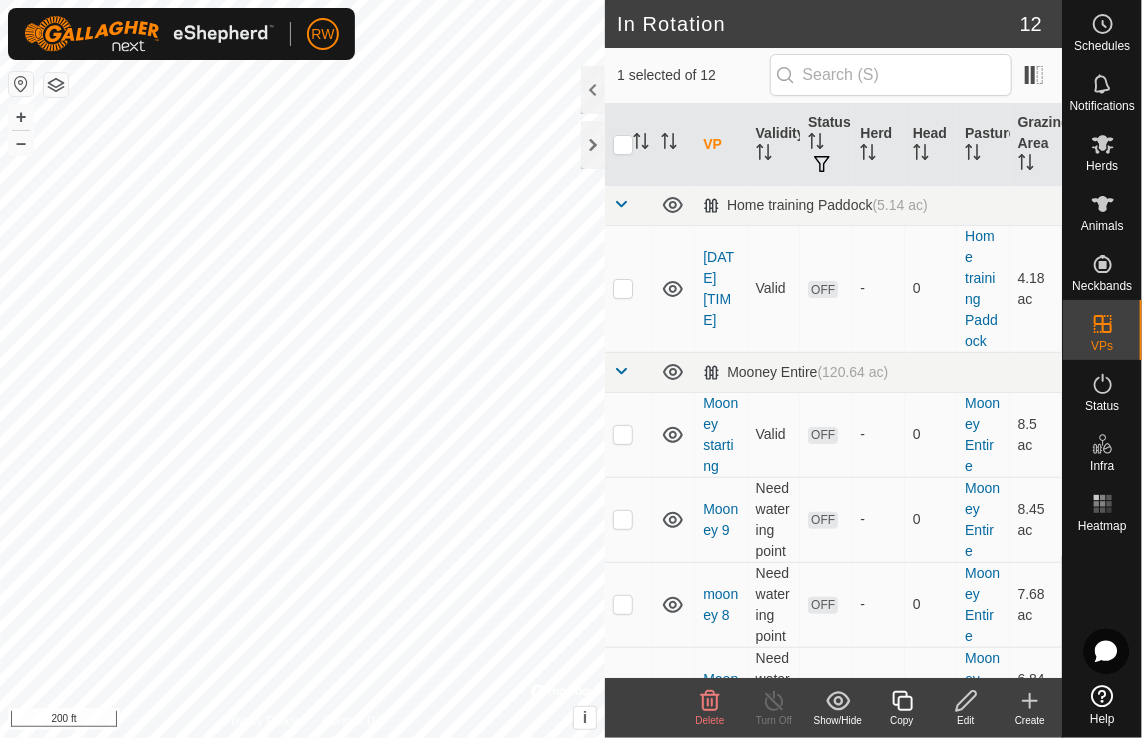 click 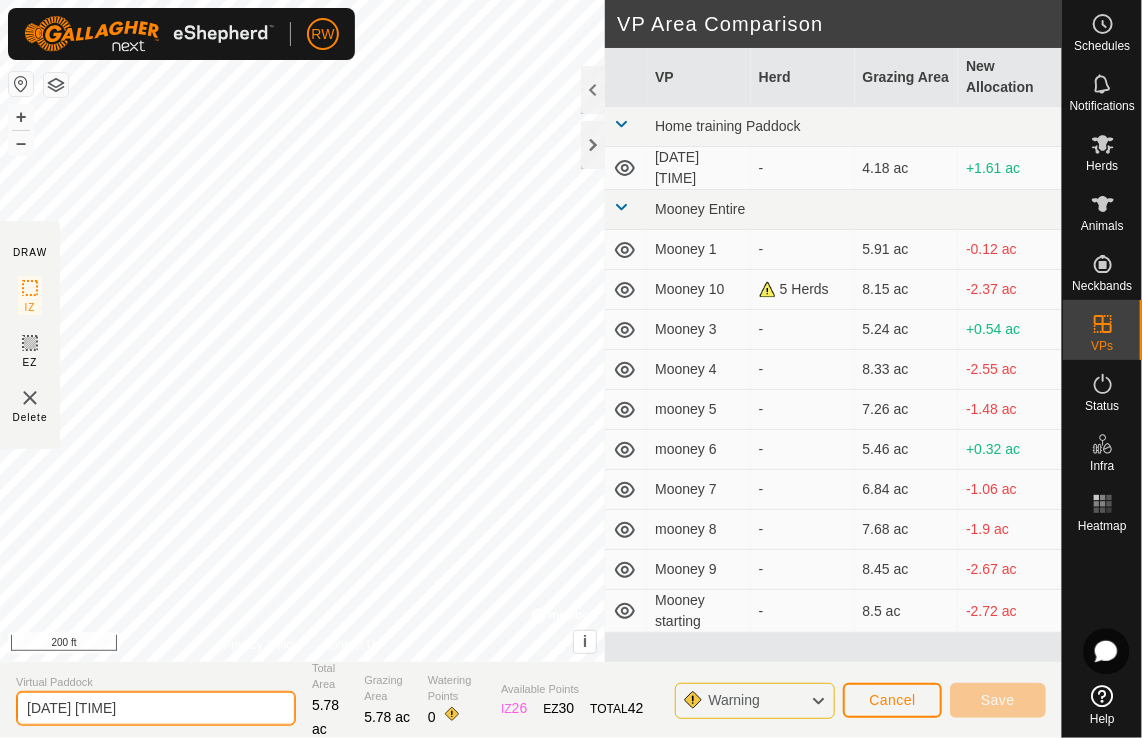 drag, startPoint x: 182, startPoint y: 713, endPoint x: -4, endPoint y: 705, distance: 186.17197 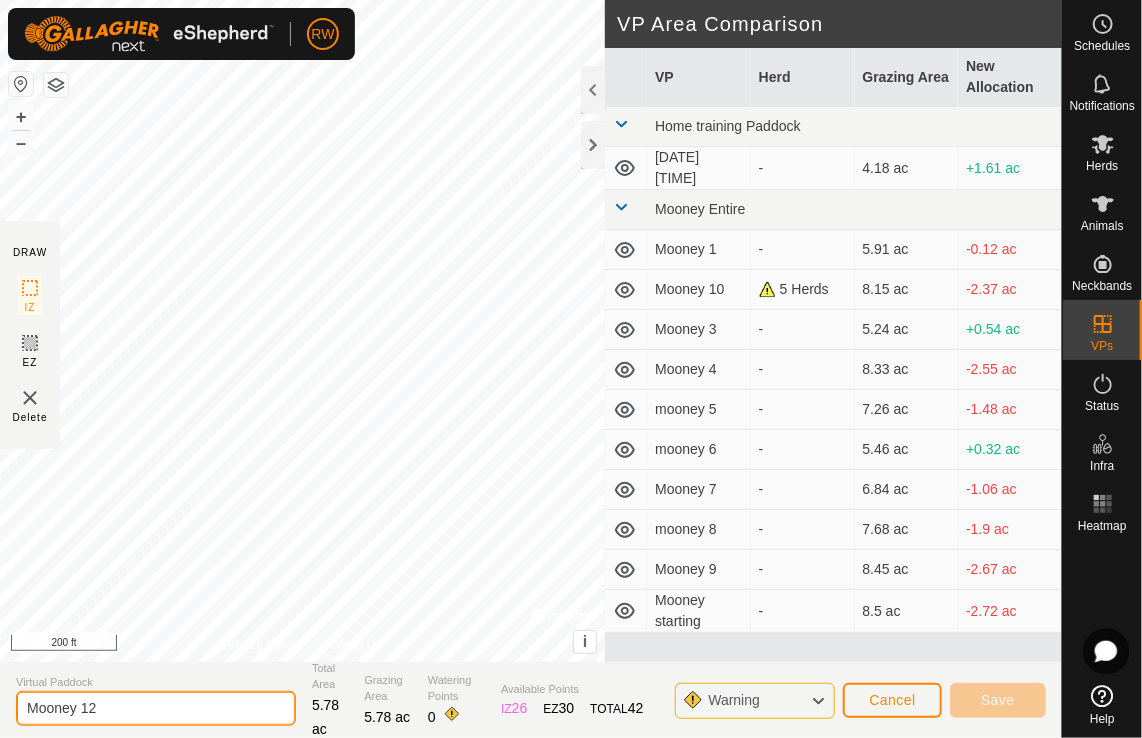 type on "Mooney 12" 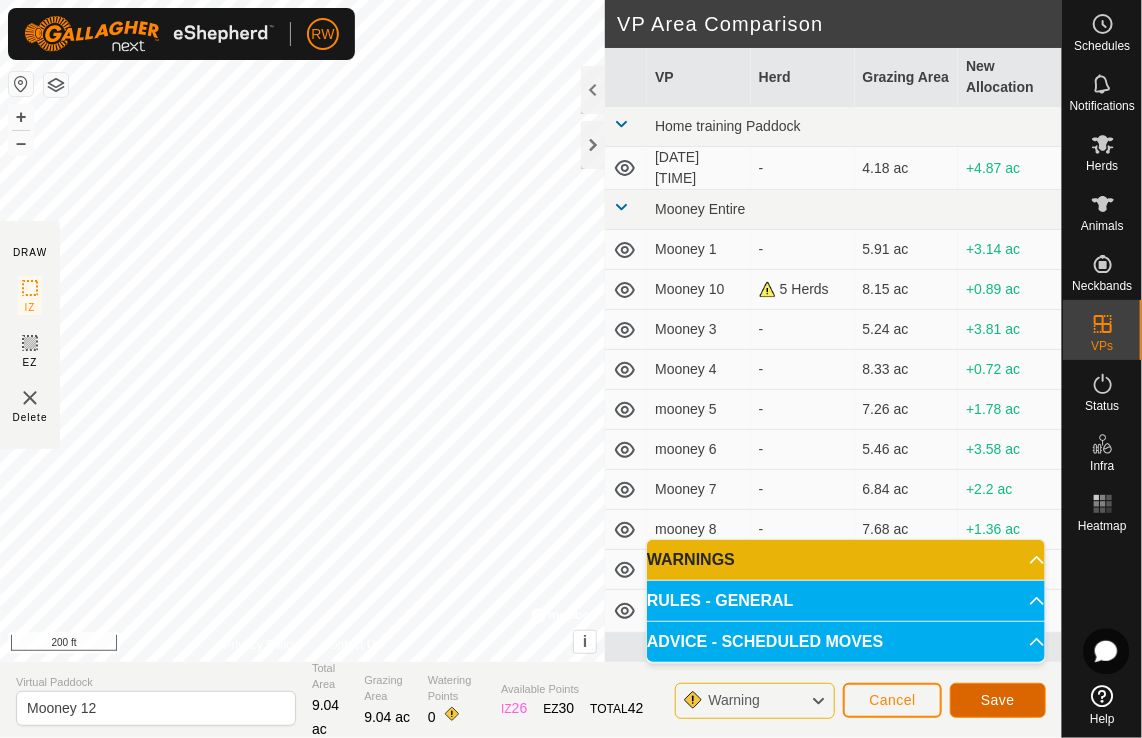 click on "Save" 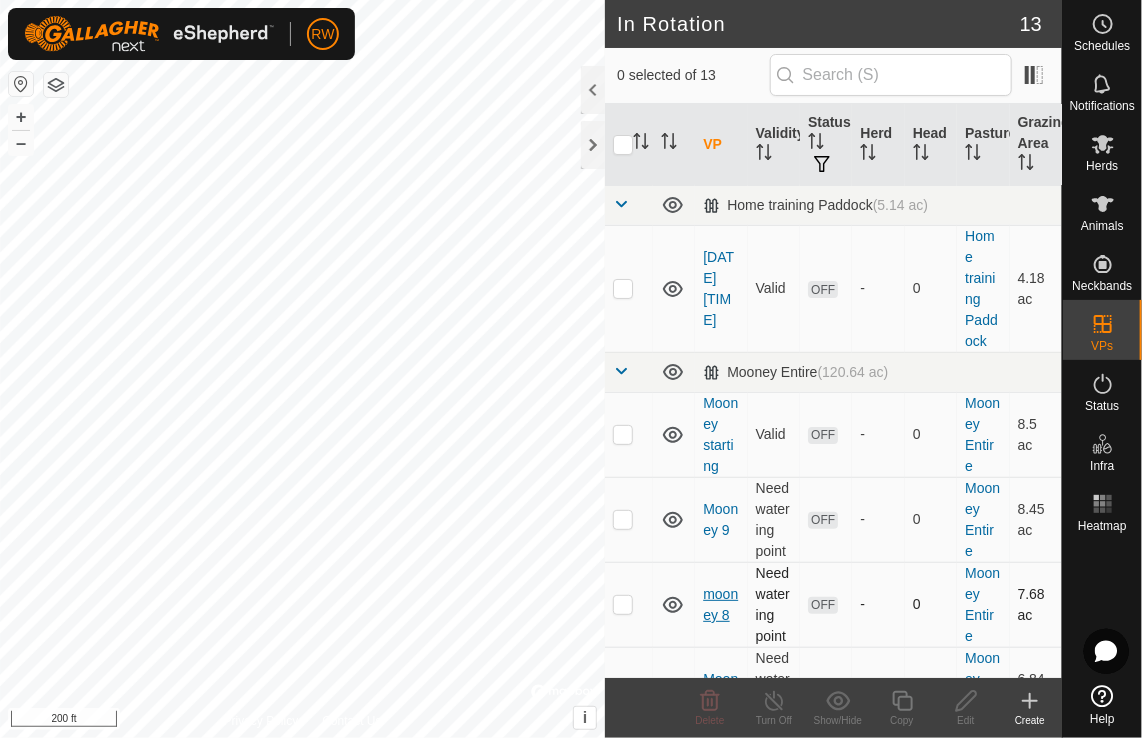 checkbox on "true" 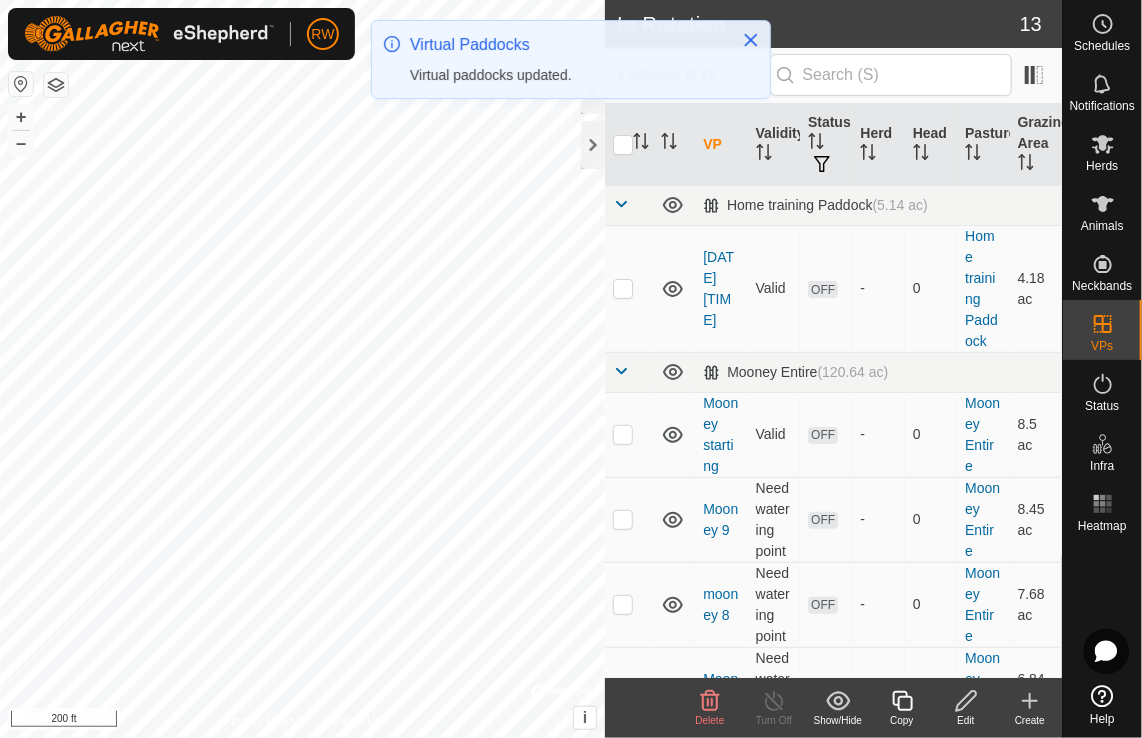 checkbox on "true" 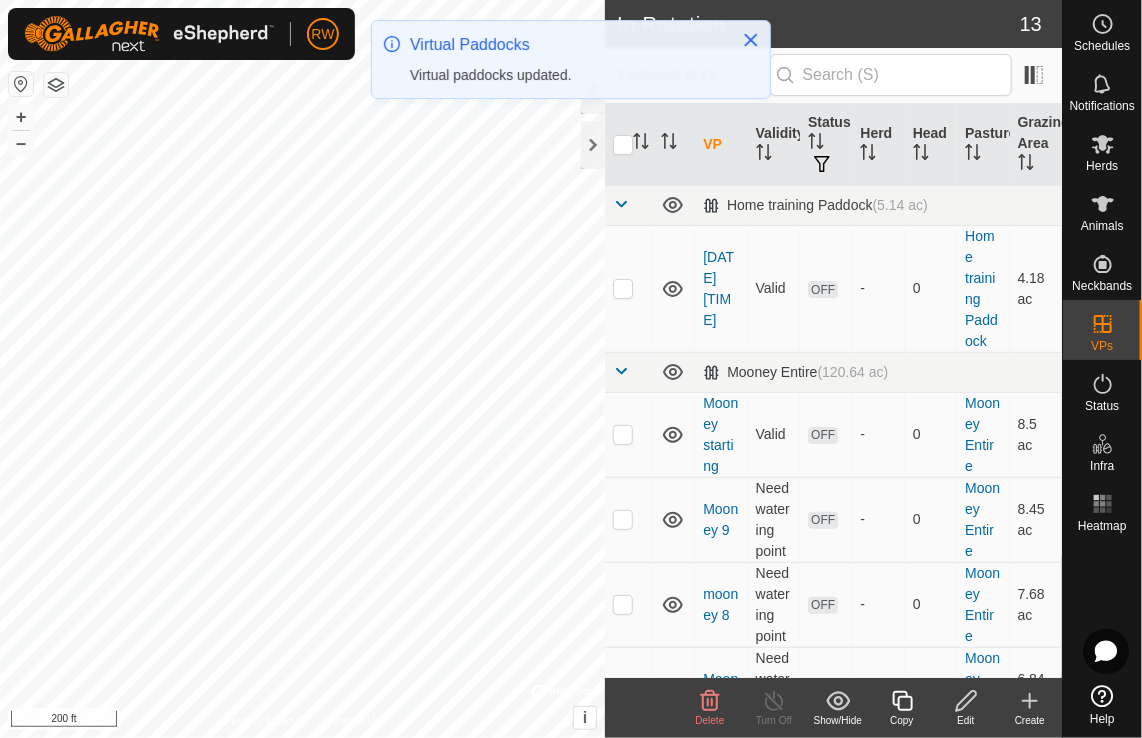 checkbox on "false" 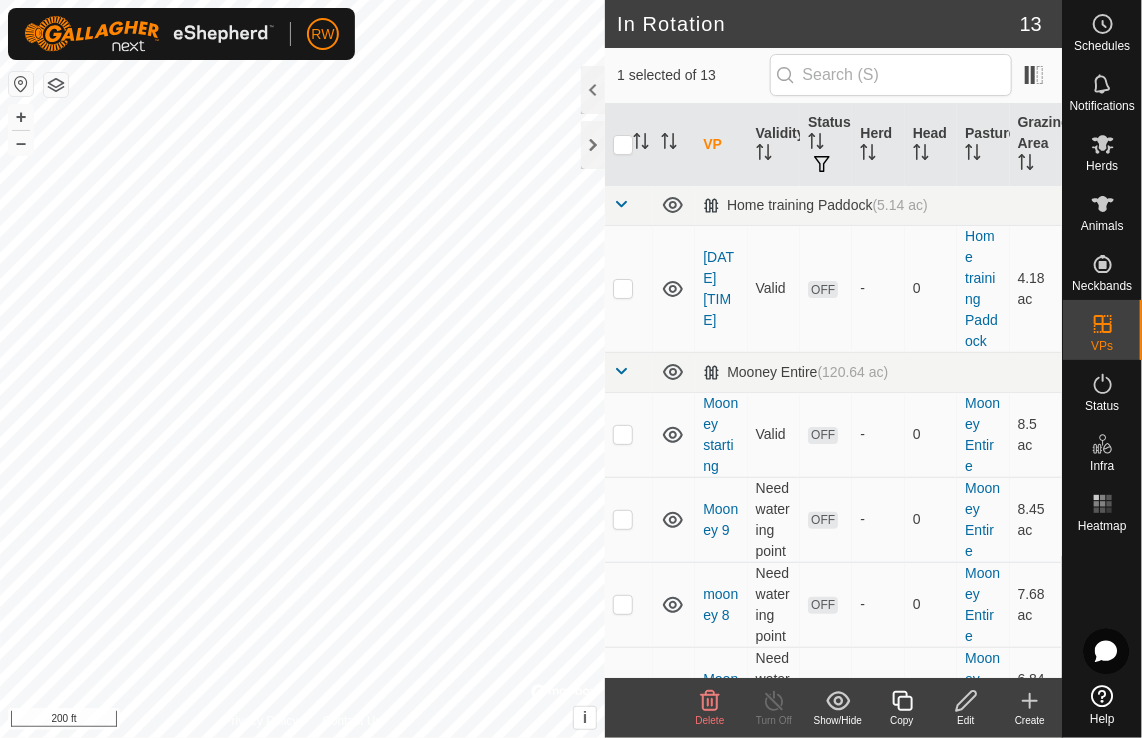 click 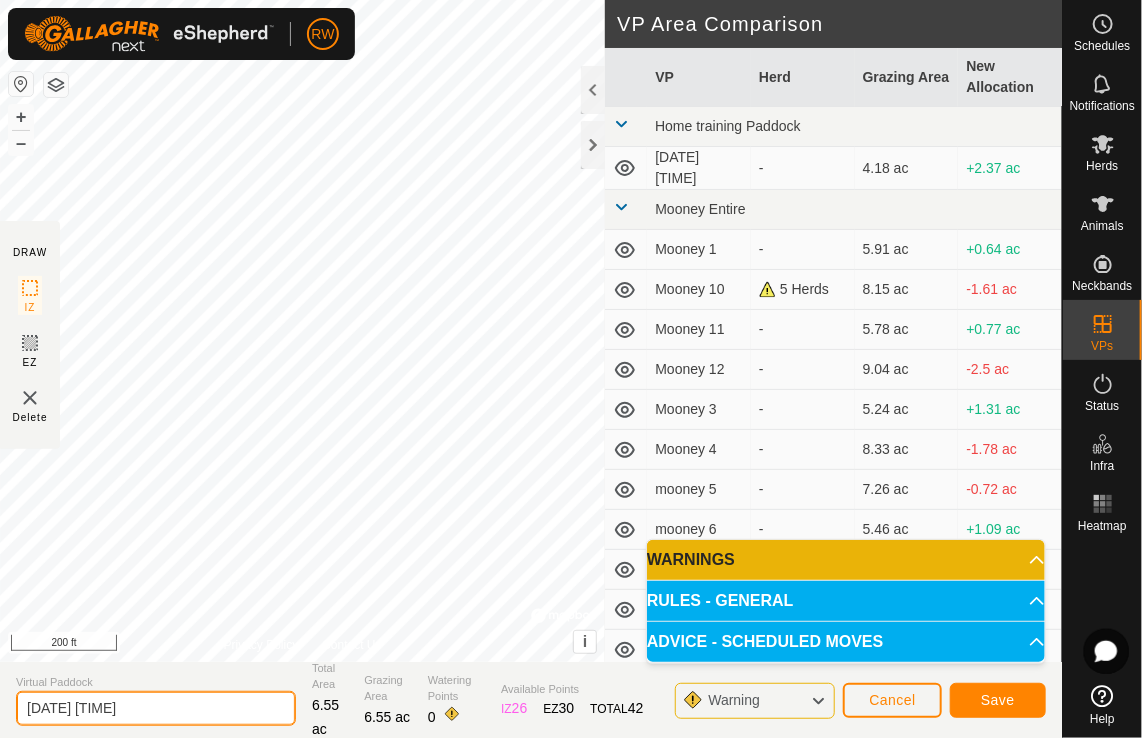 drag, startPoint x: 650, startPoint y: 522, endPoint x: 23, endPoint y: 692, distance: 649.6376 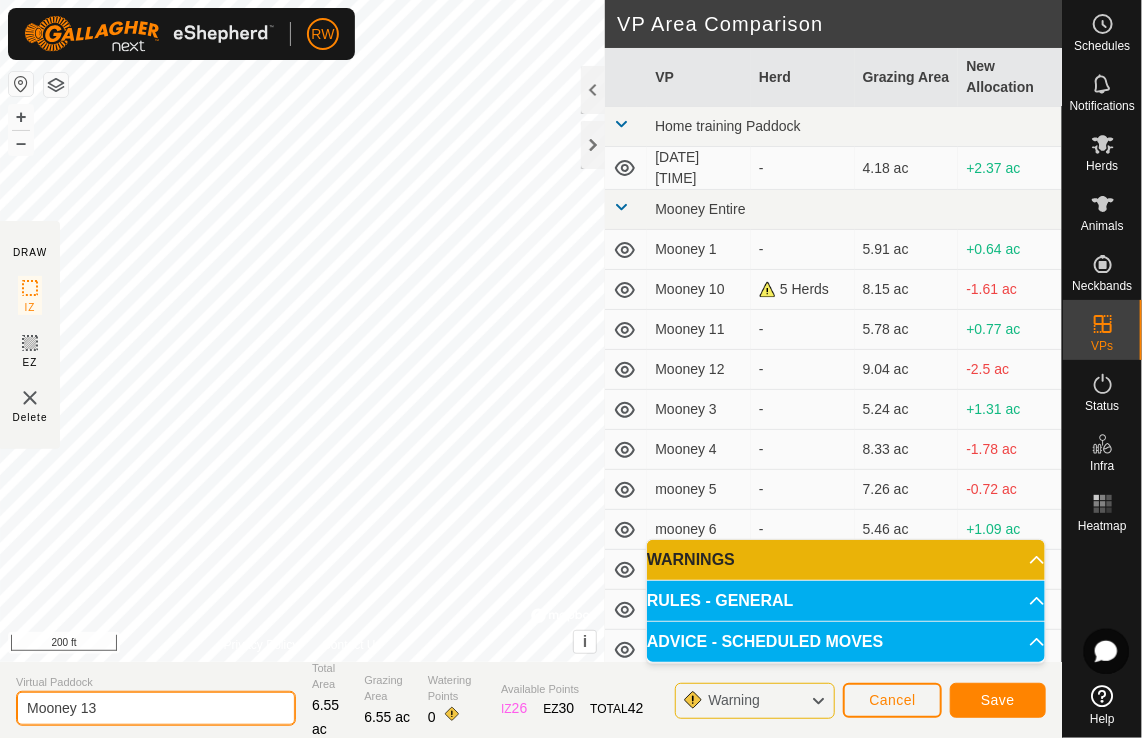 type on "Mooney 13" 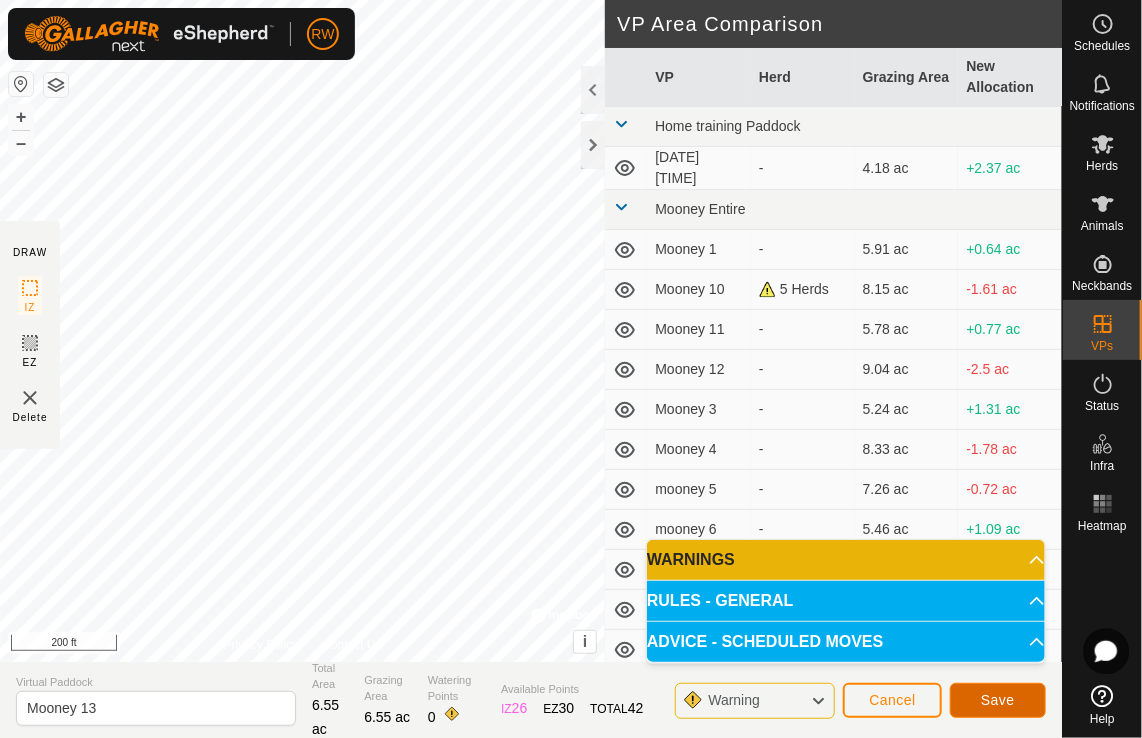 click on "Save" 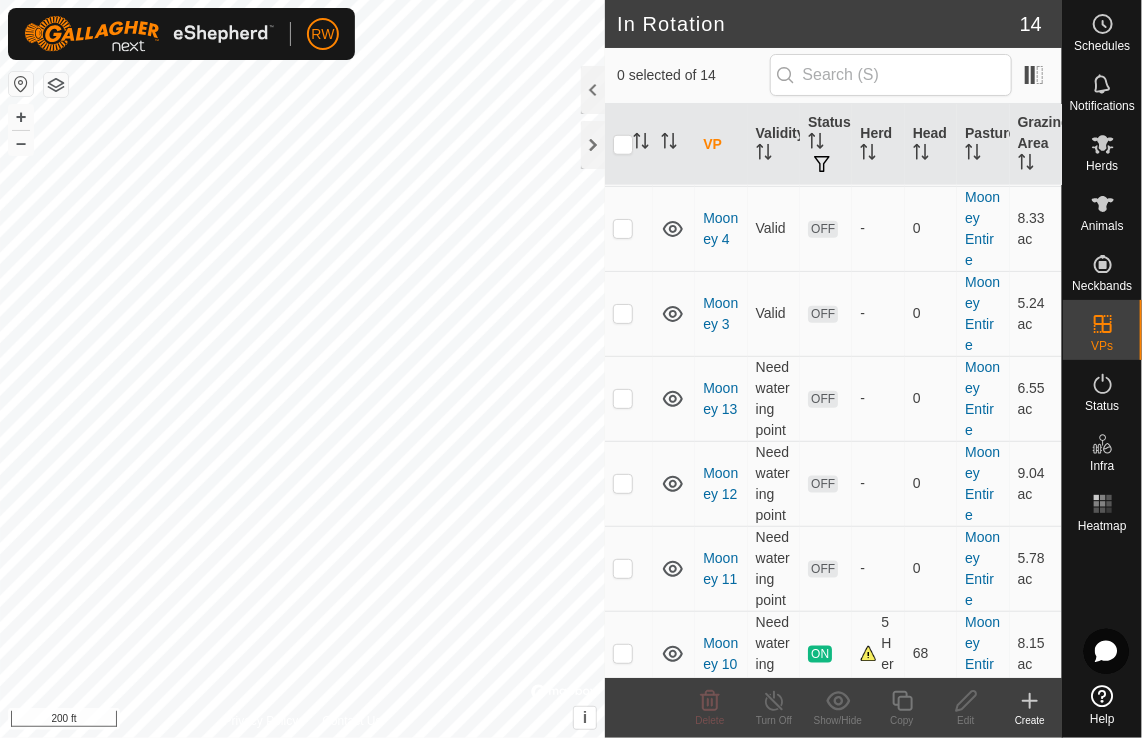 scroll, scrollTop: 720, scrollLeft: 0, axis: vertical 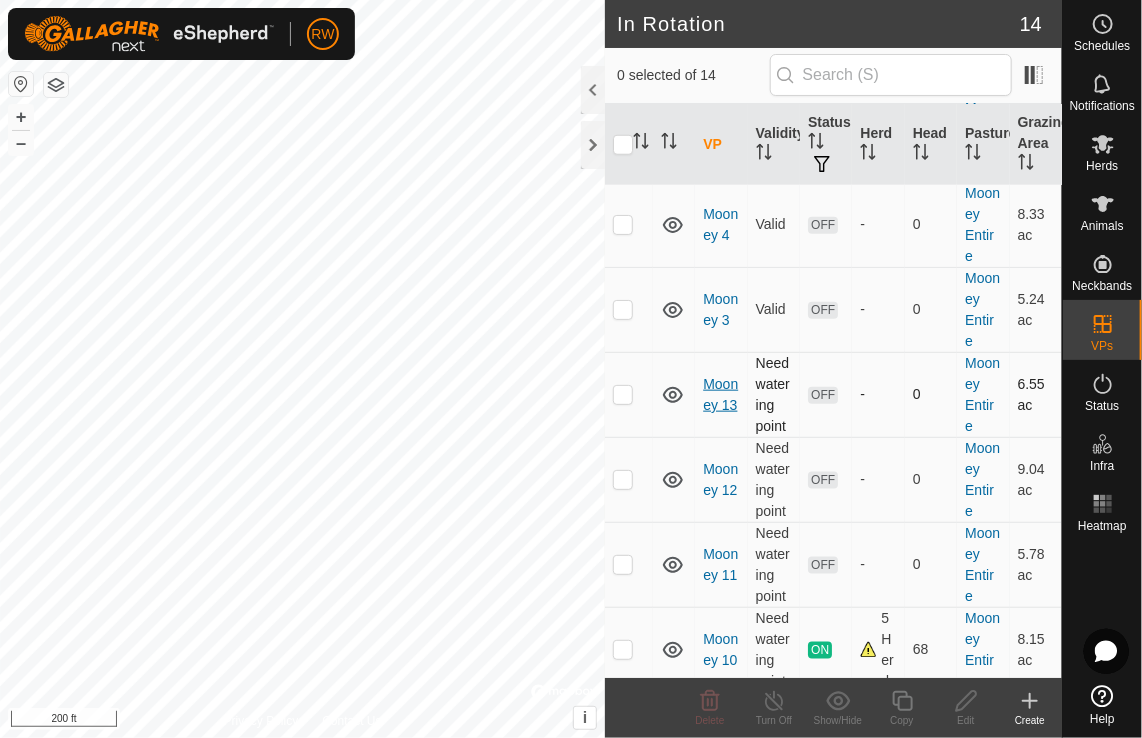 click on "Mooney 13" at bounding box center (720, 394) 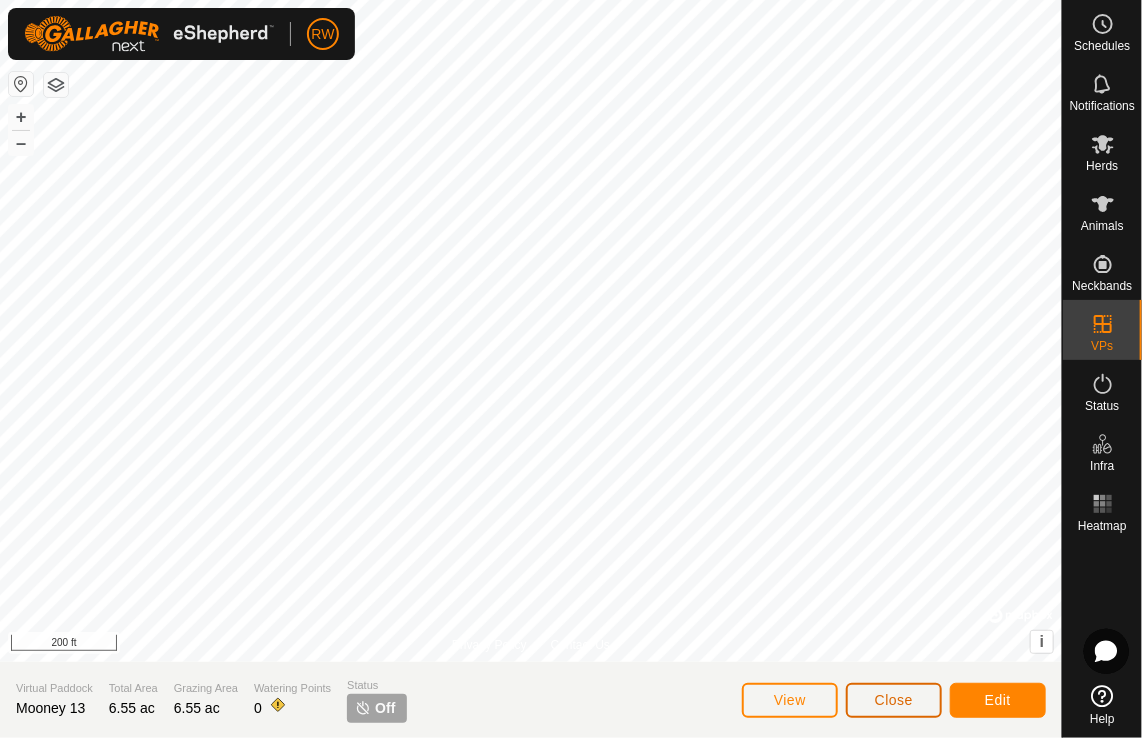 click on "Close" 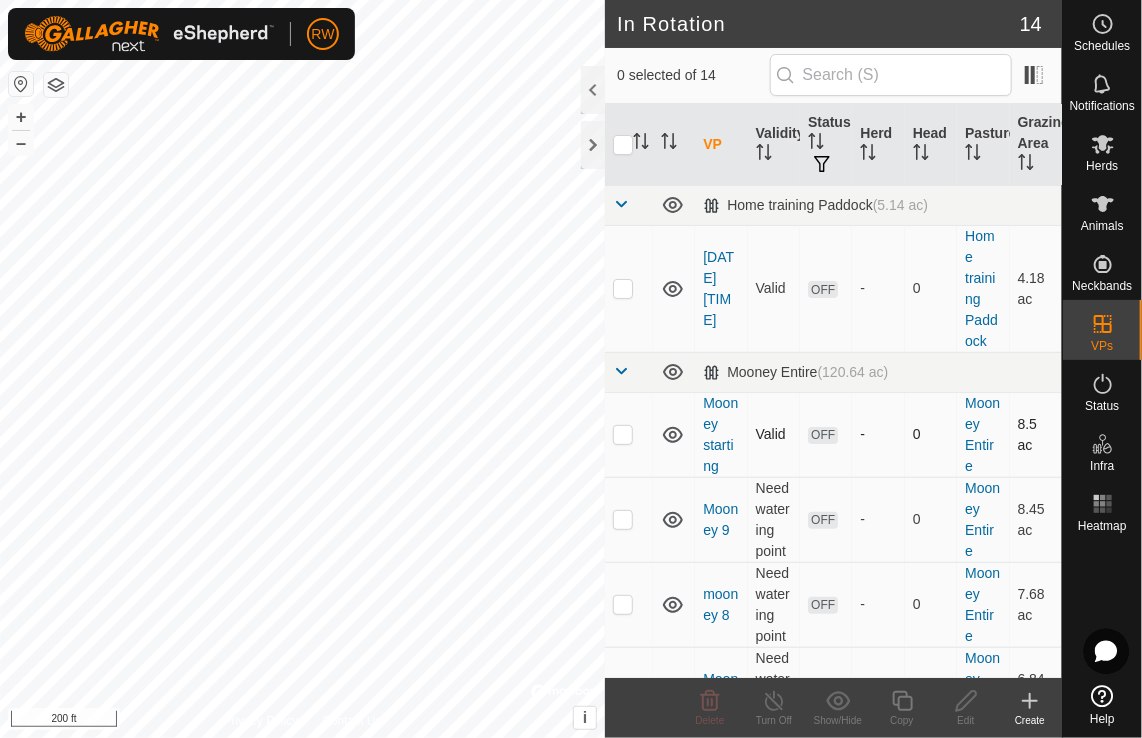 checkbox on "true" 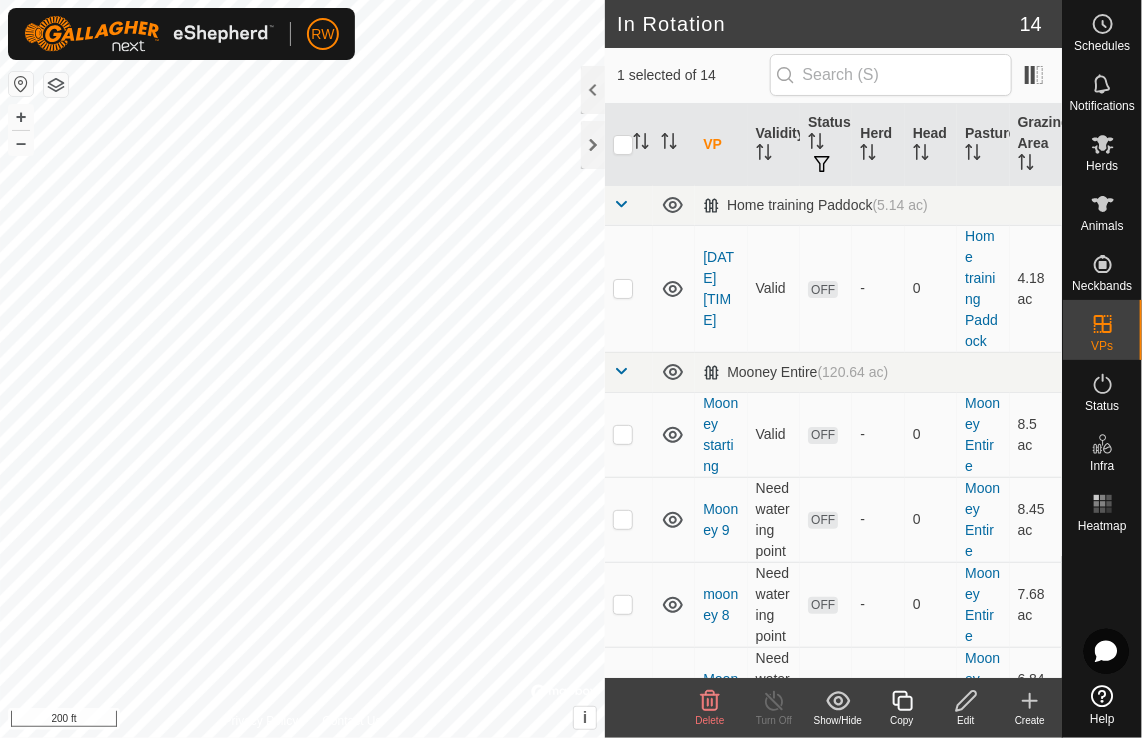 click 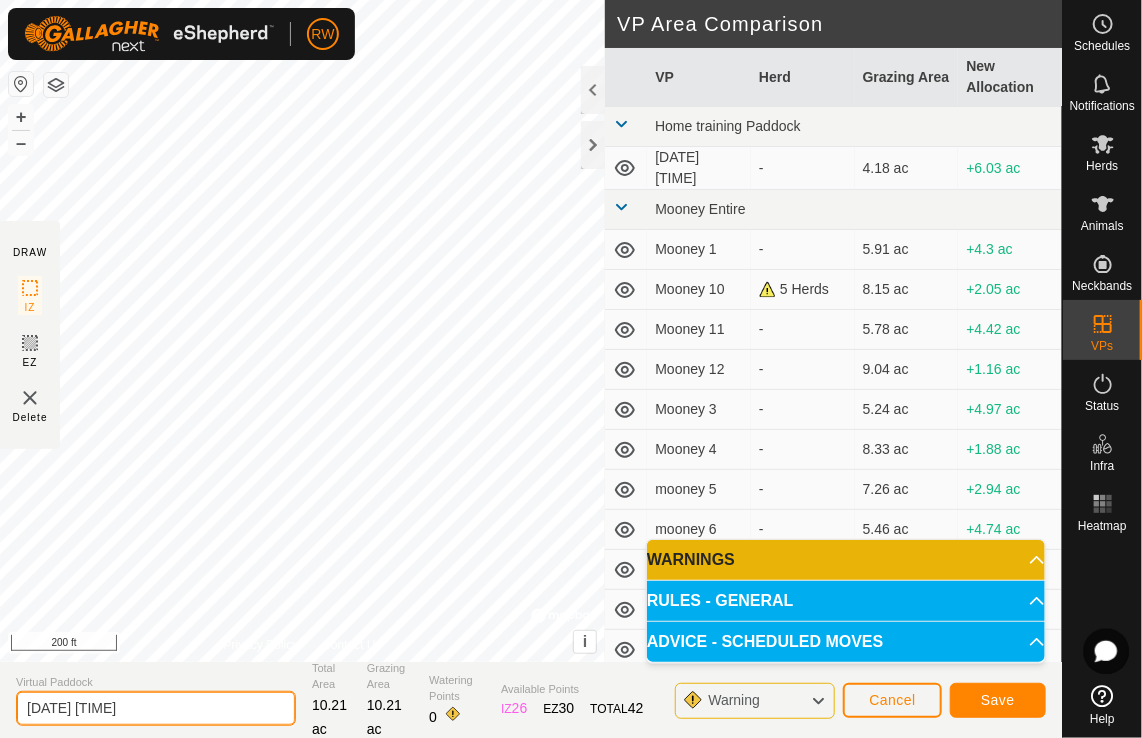 click on "[DATE] [TIME]" 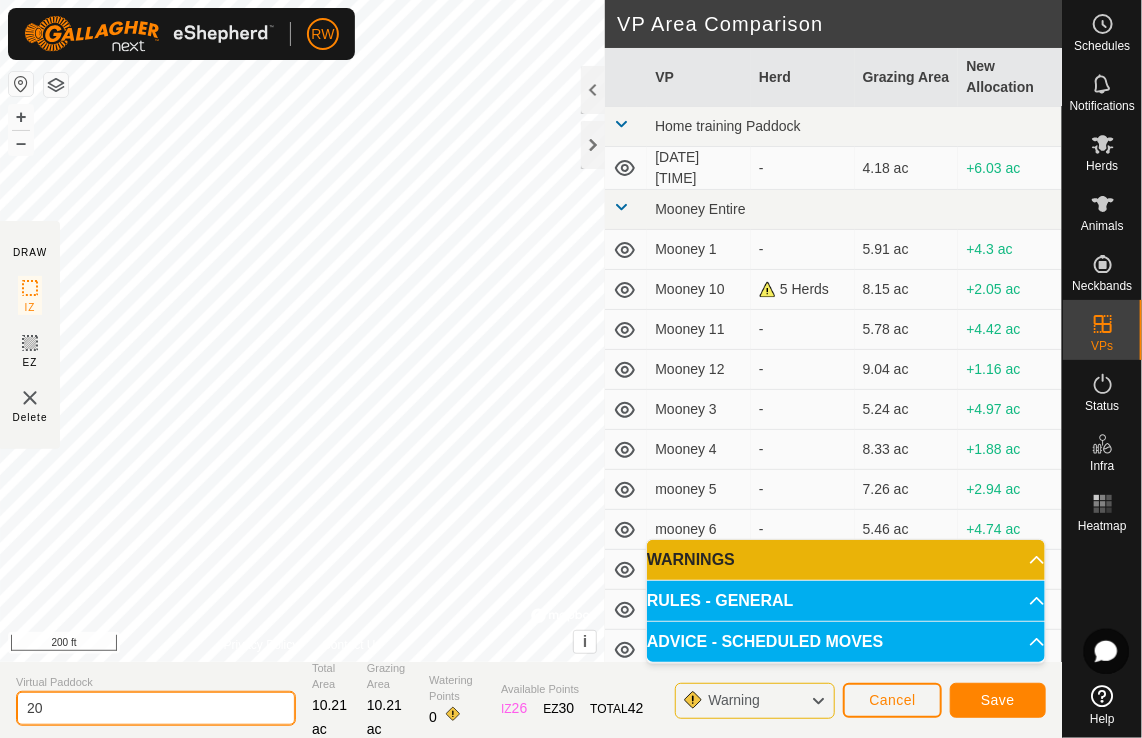 type on "2" 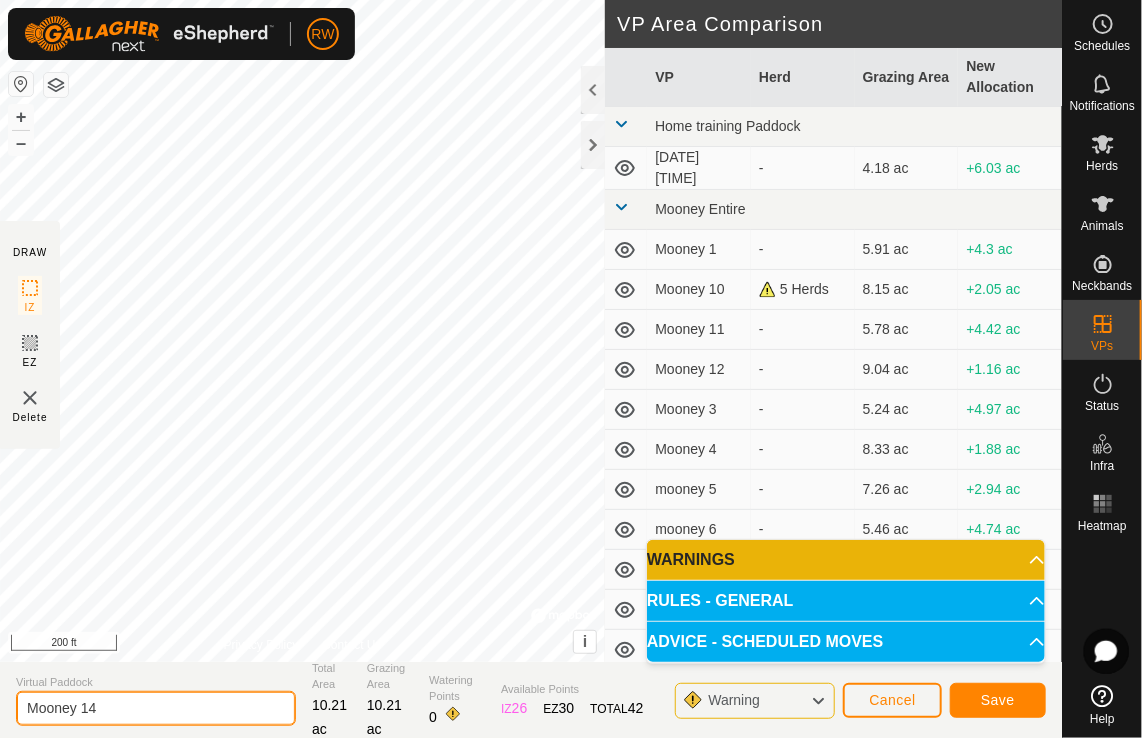 type on "Mooney 14" 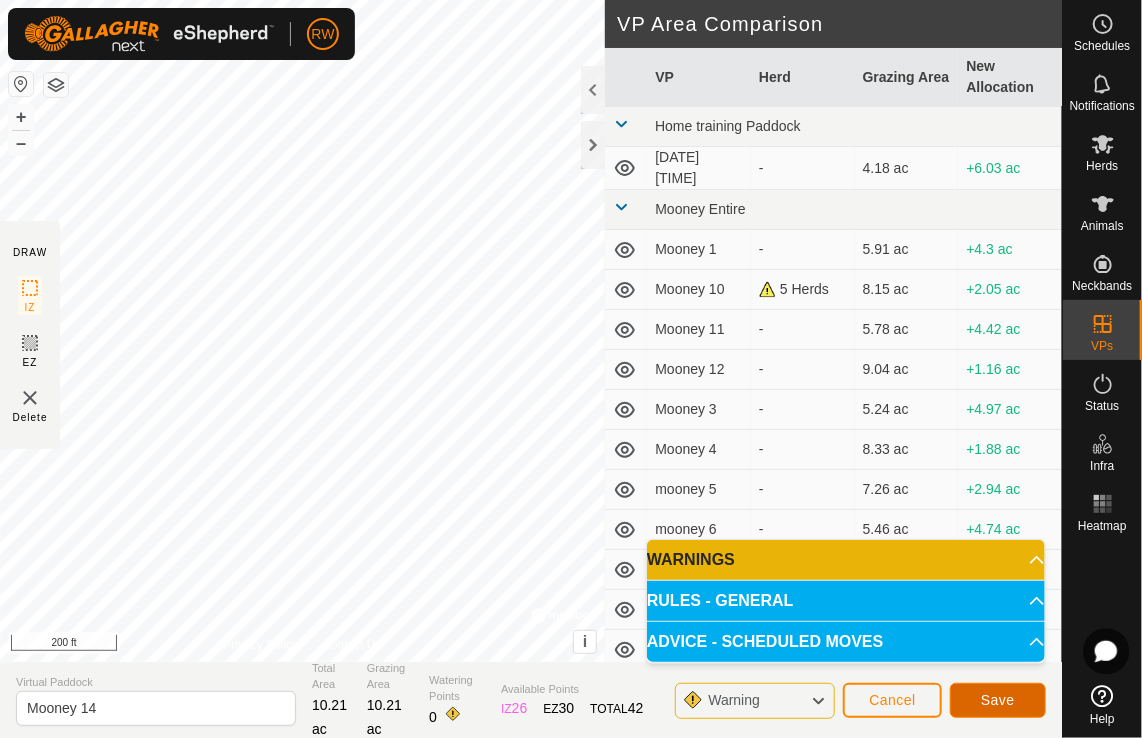 click on "Save" 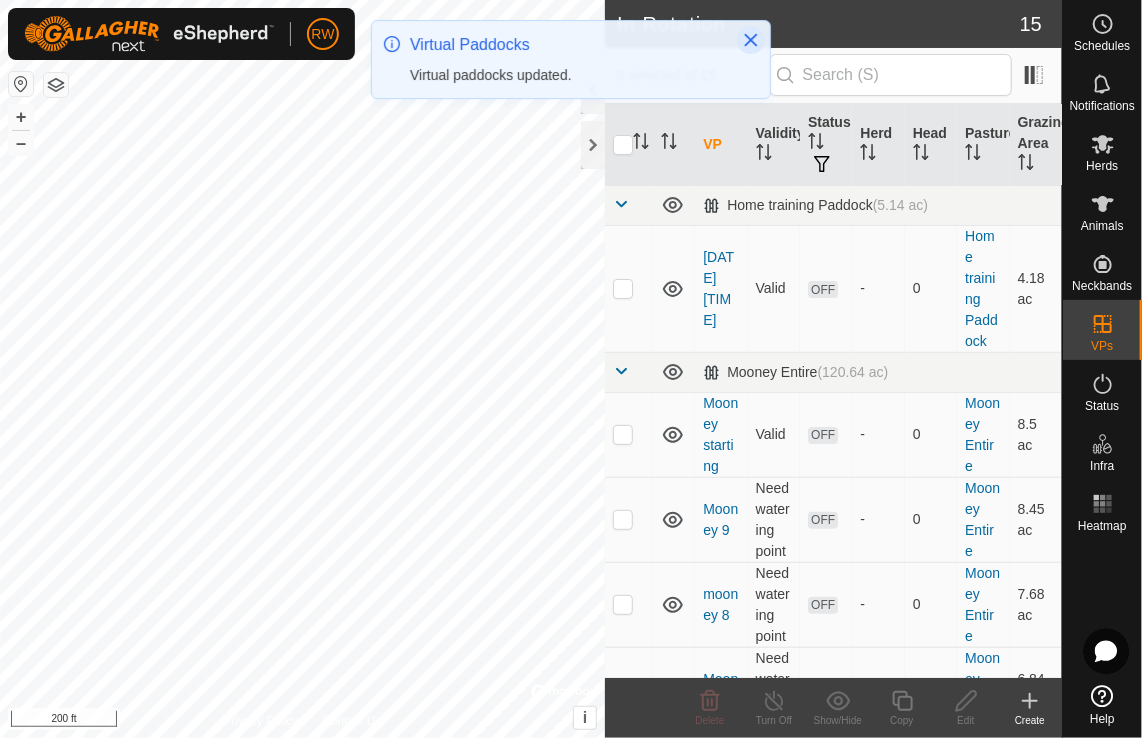 click 